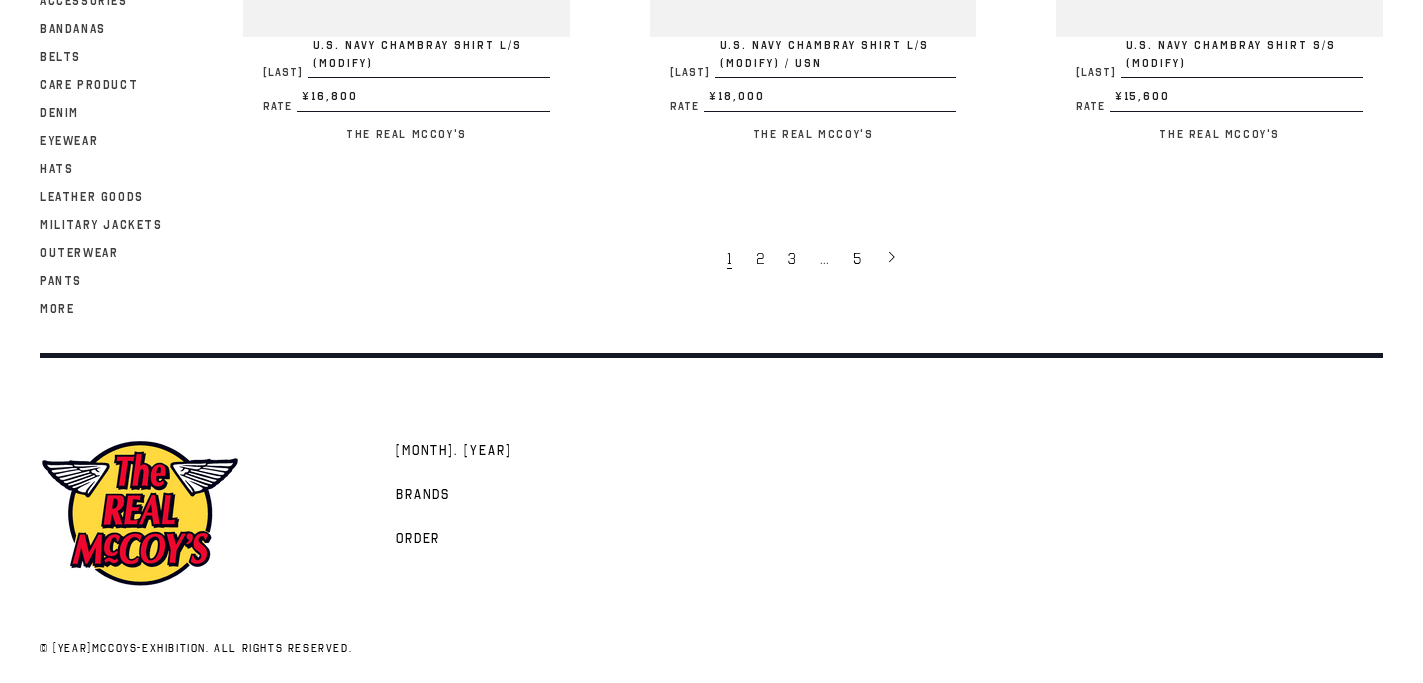 scroll, scrollTop: 3982, scrollLeft: 0, axis: vertical 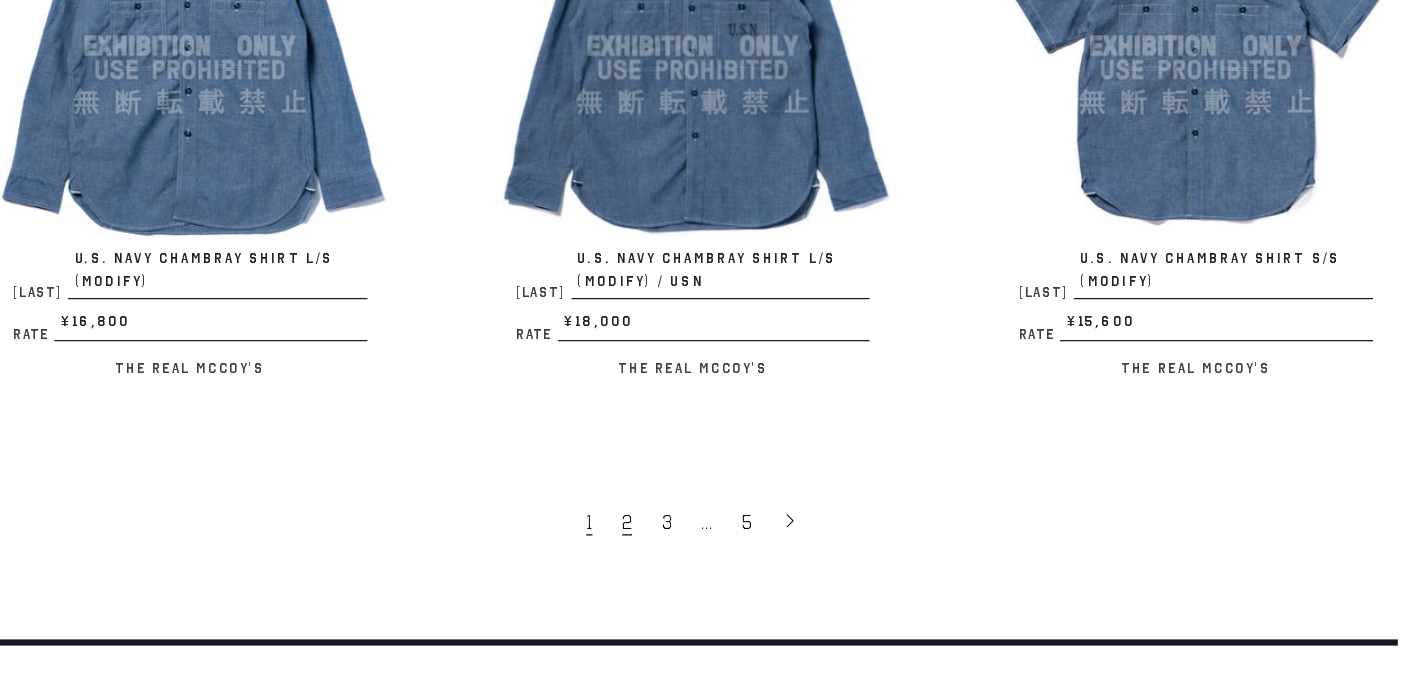 click on "2" at bounding box center [760, 553] 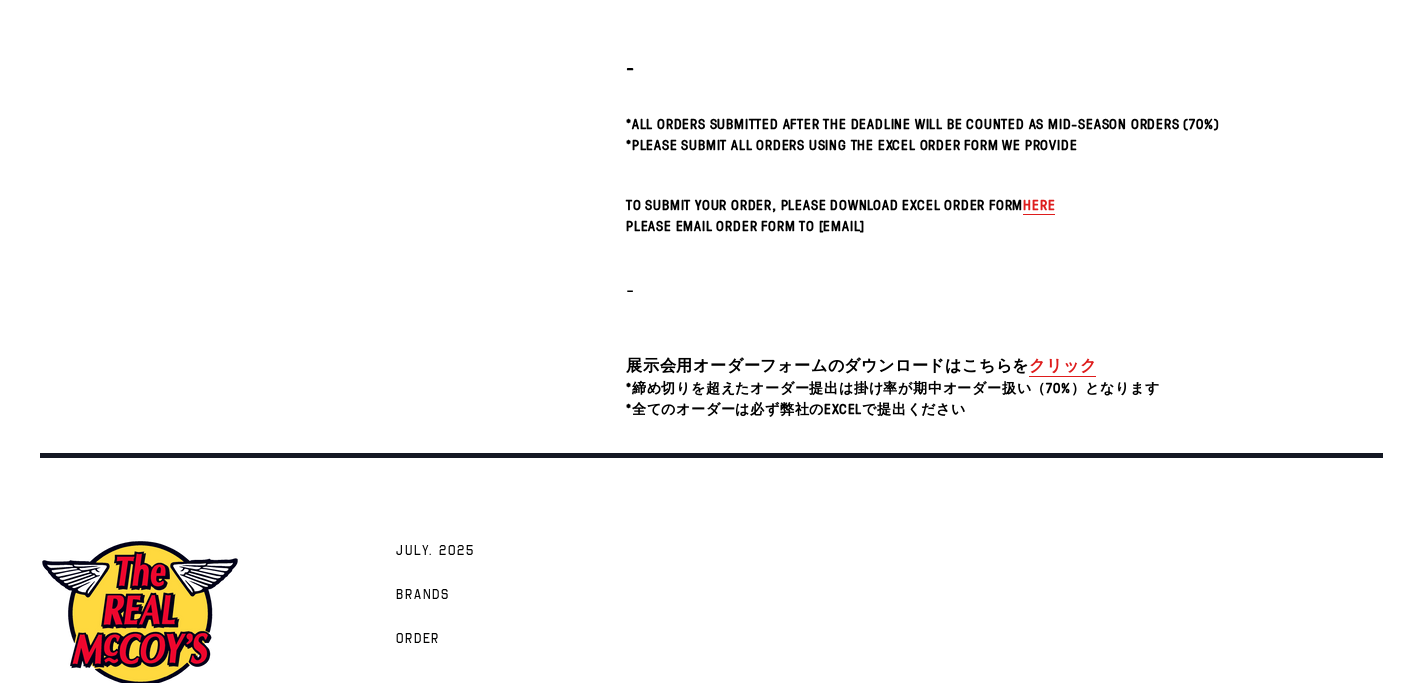scroll, scrollTop: 681, scrollLeft: 0, axis: vertical 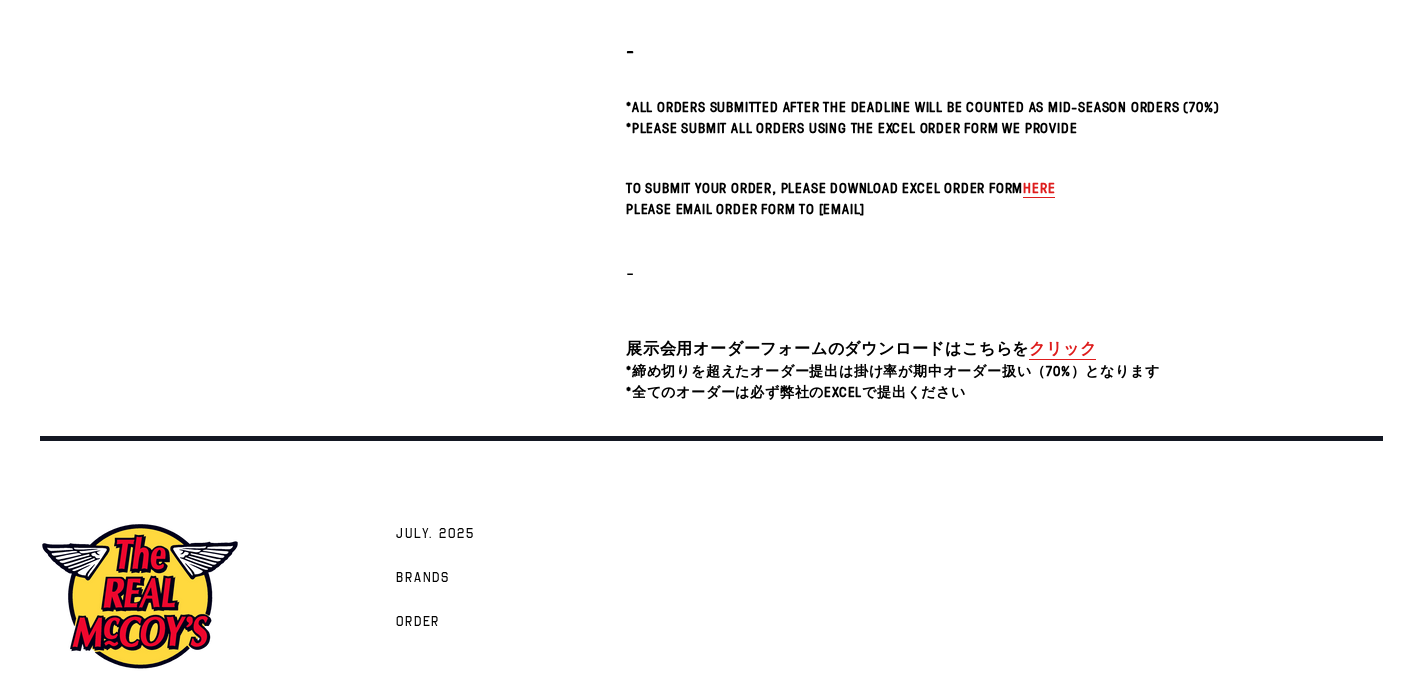 click on "here" at bounding box center [1039, 187] 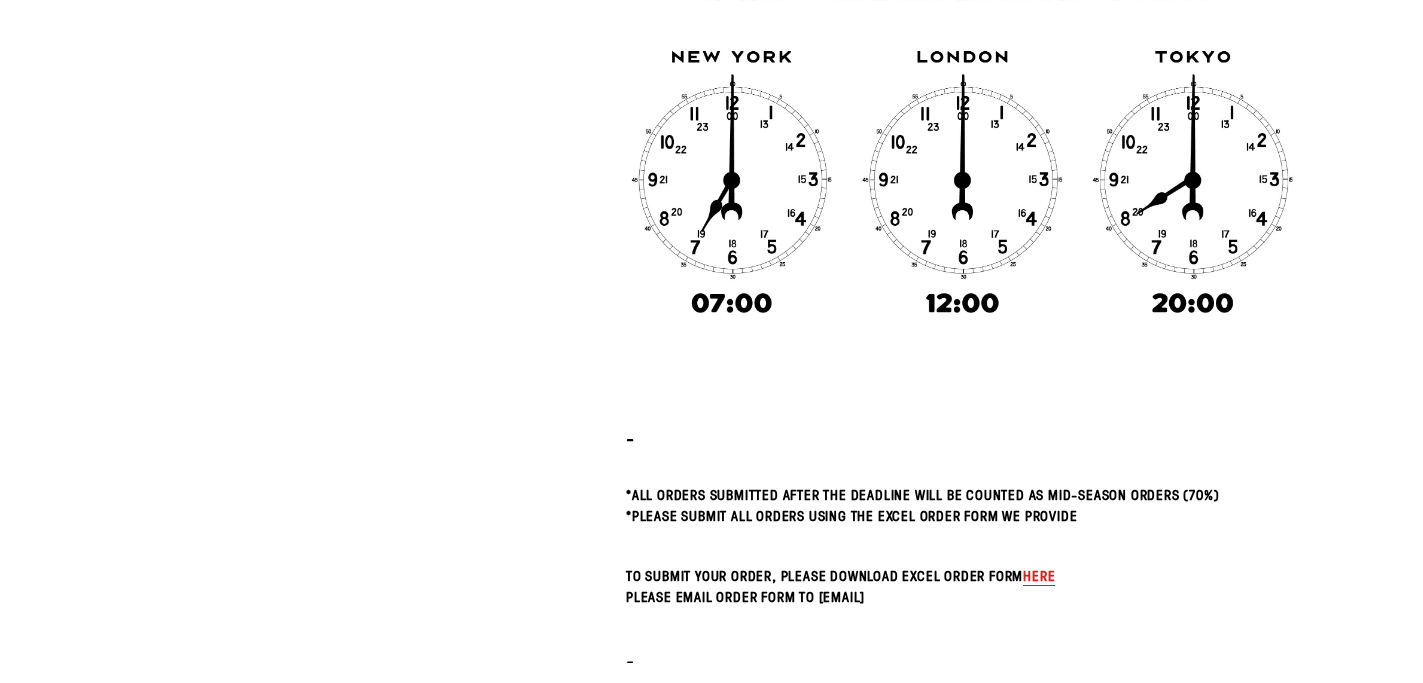 scroll, scrollTop: 701, scrollLeft: 0, axis: vertical 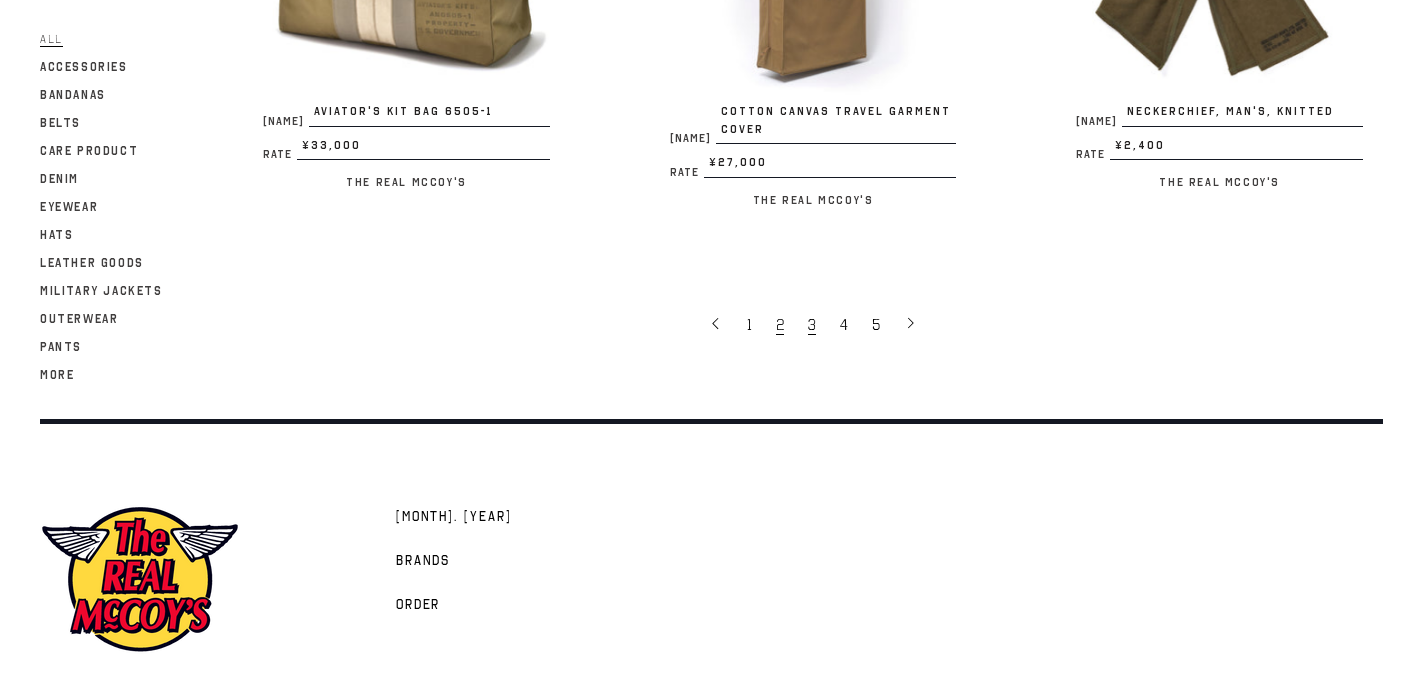 click on "3" at bounding box center [814, 324] 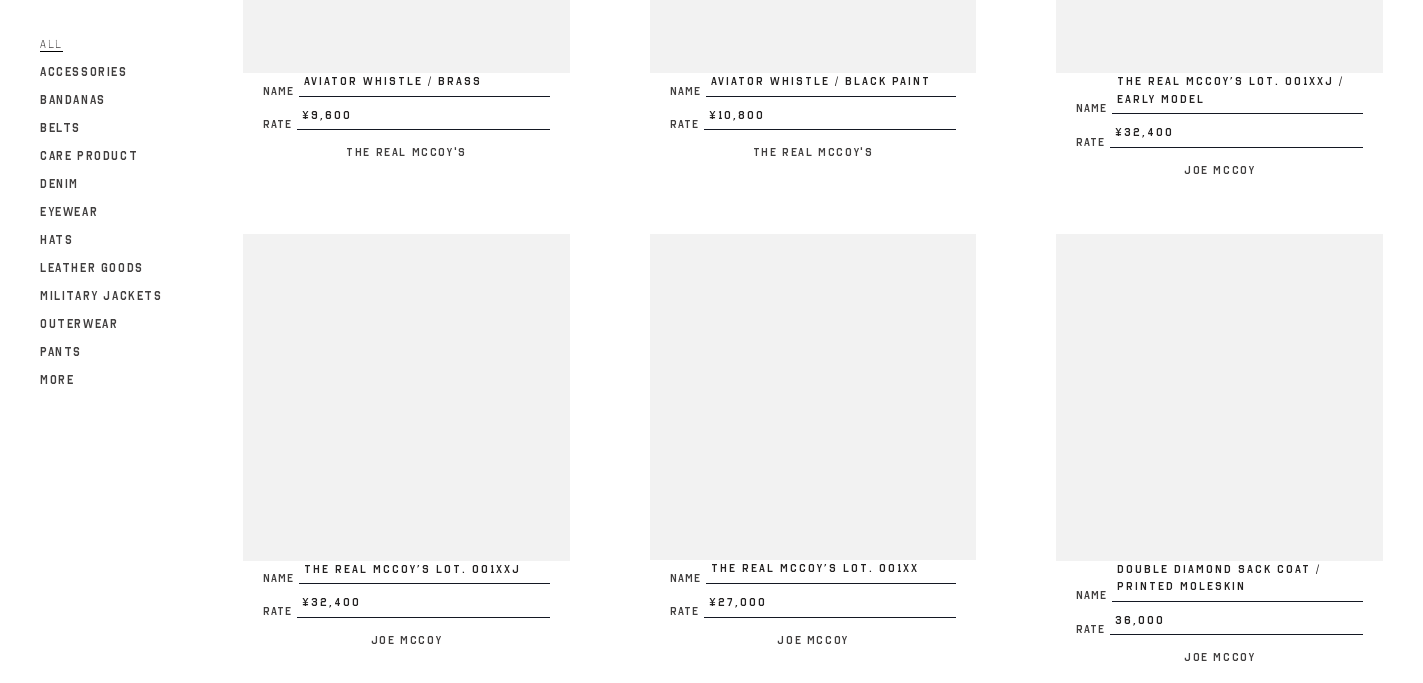 scroll, scrollTop: 541, scrollLeft: 0, axis: vertical 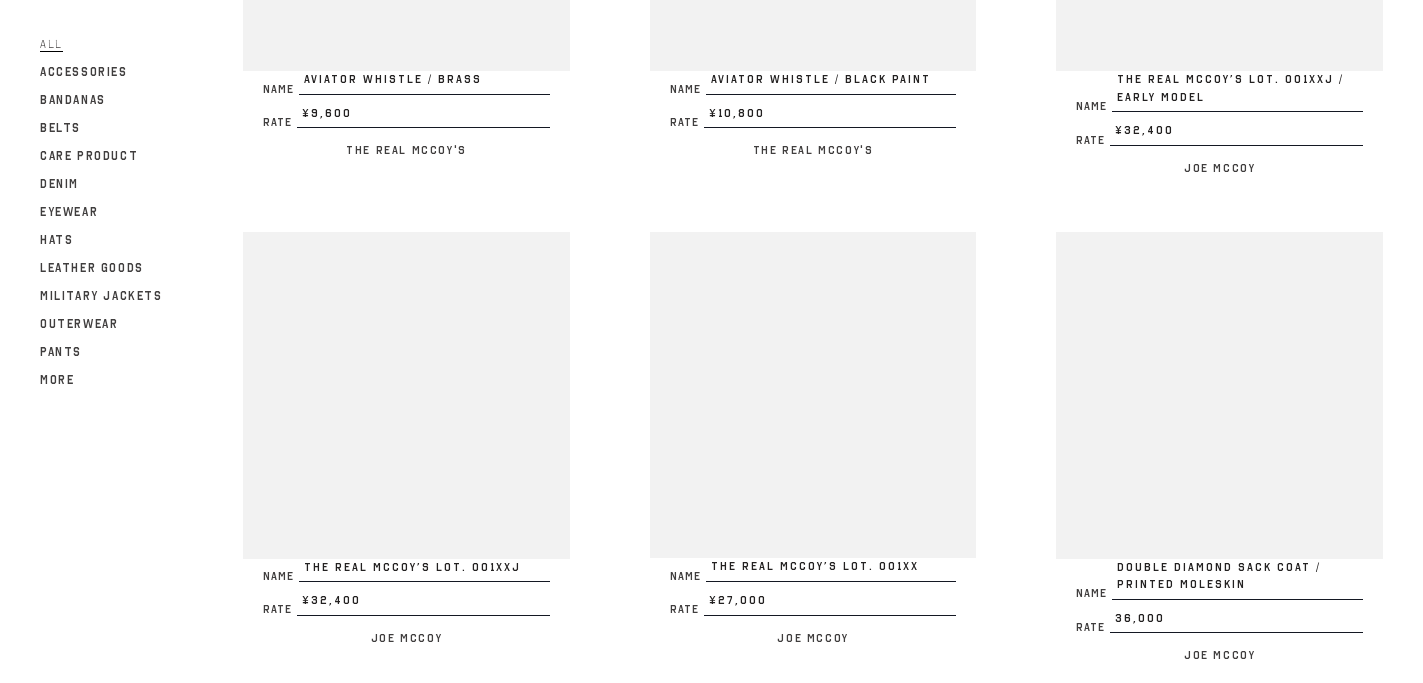 click at bounding box center (406, 395) 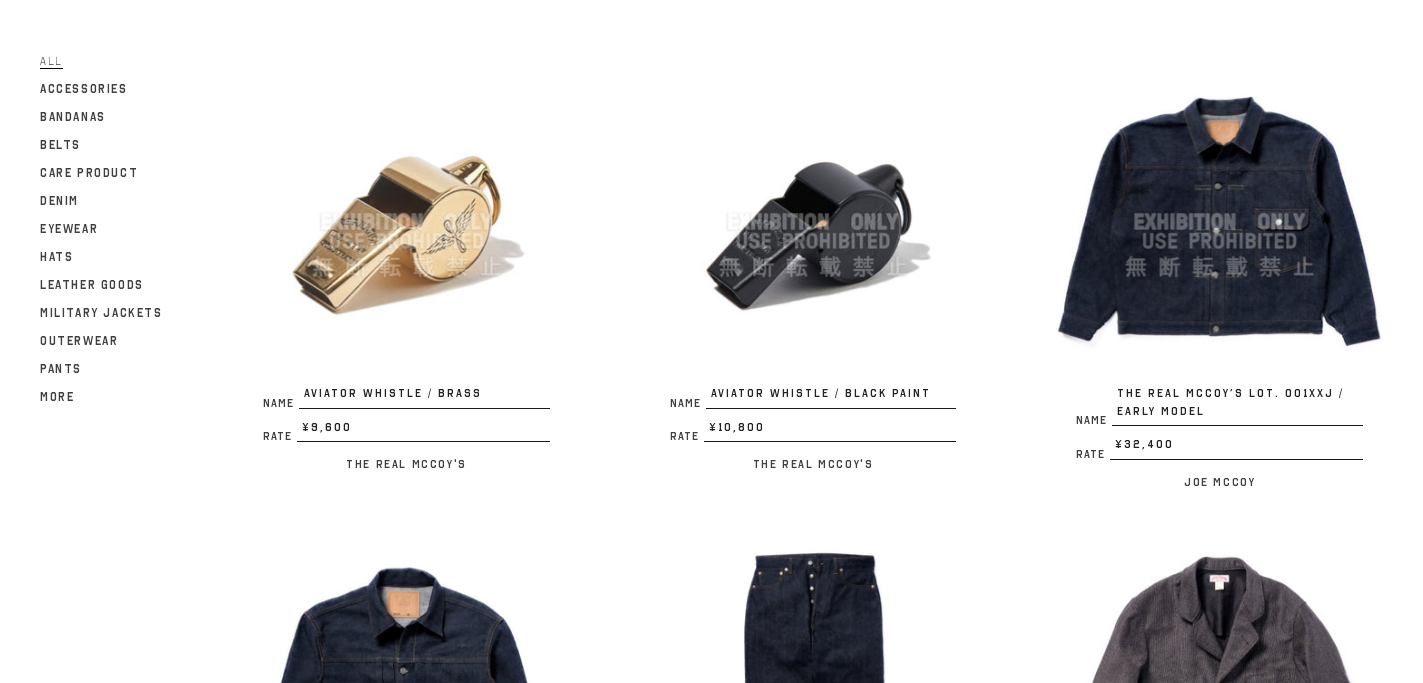 scroll, scrollTop: 181, scrollLeft: 0, axis: vertical 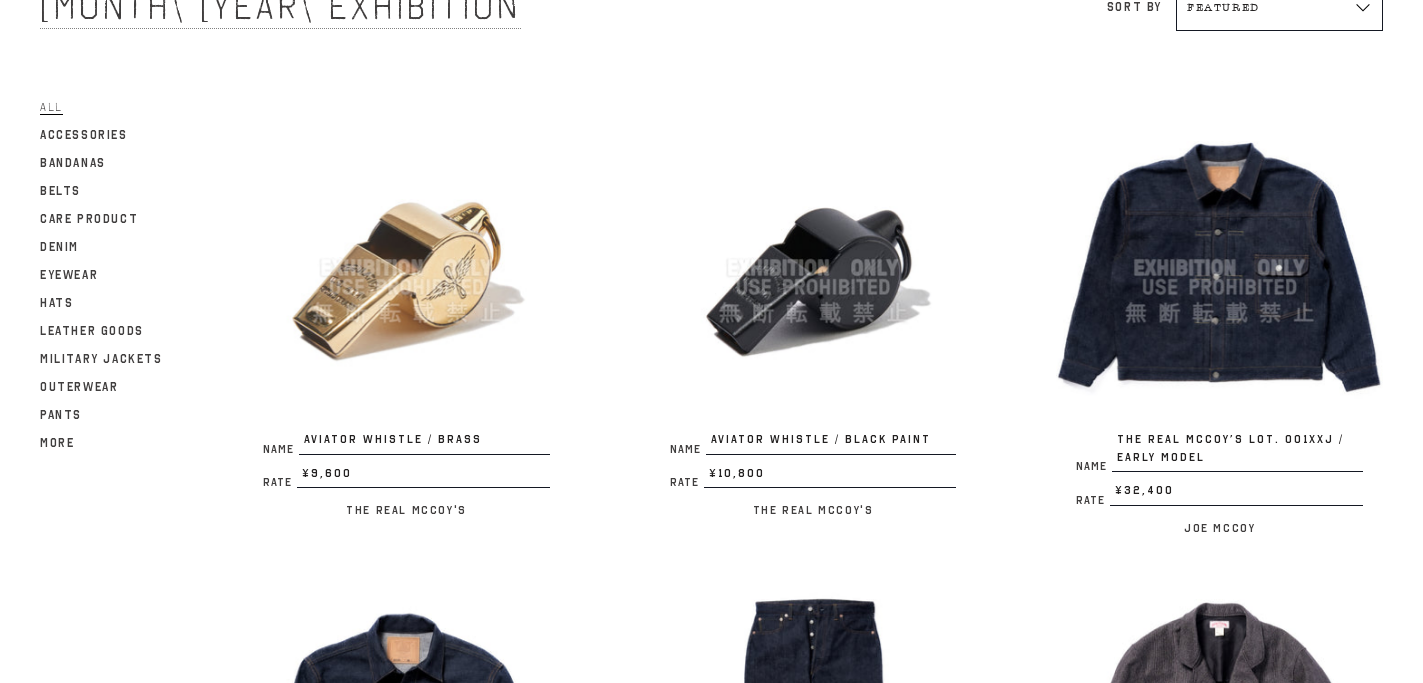 click at bounding box center [1219, 268] 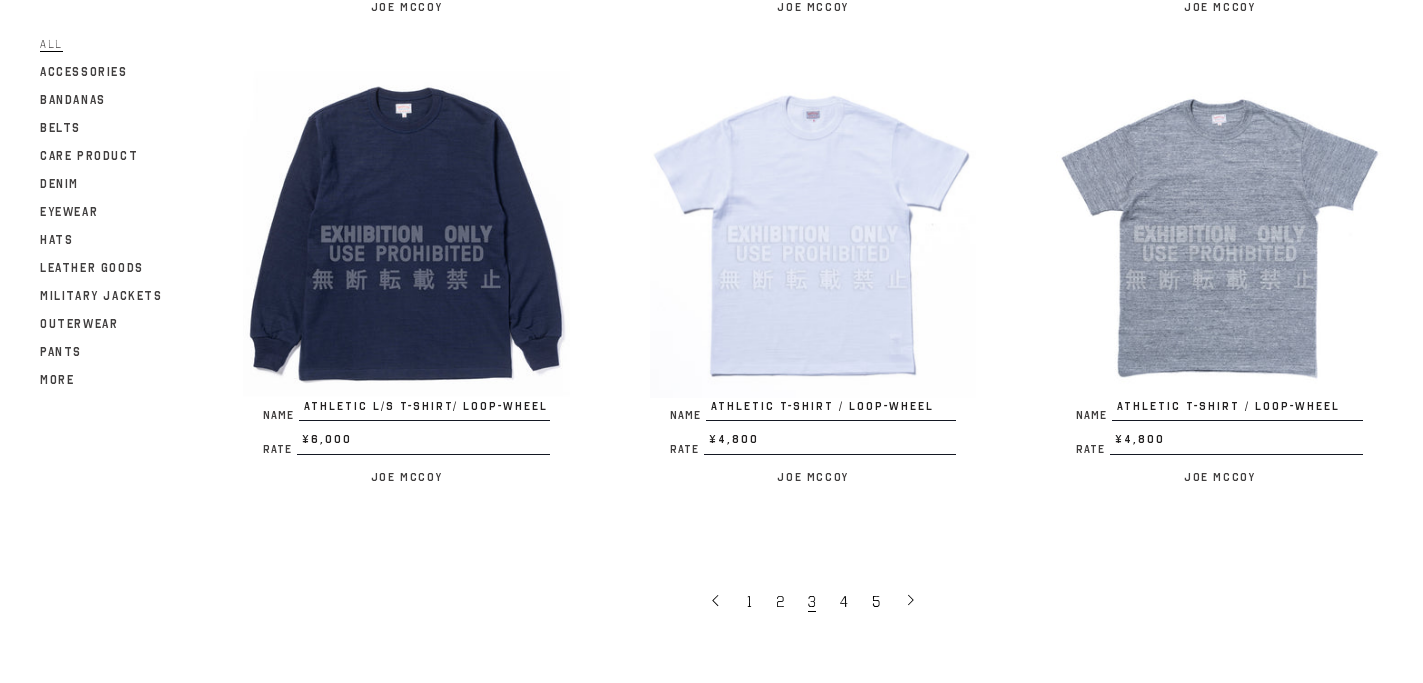 scroll, scrollTop: 3600, scrollLeft: 0, axis: vertical 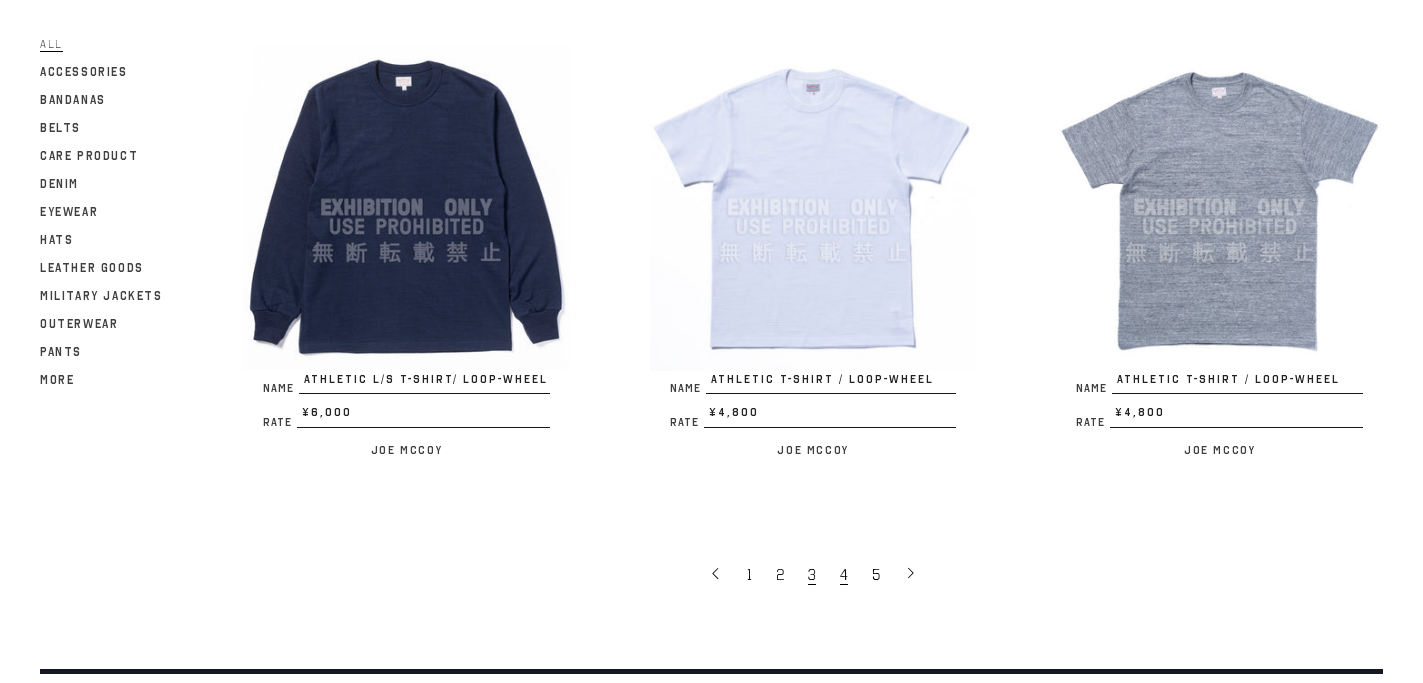 click on "4" at bounding box center (844, 575) 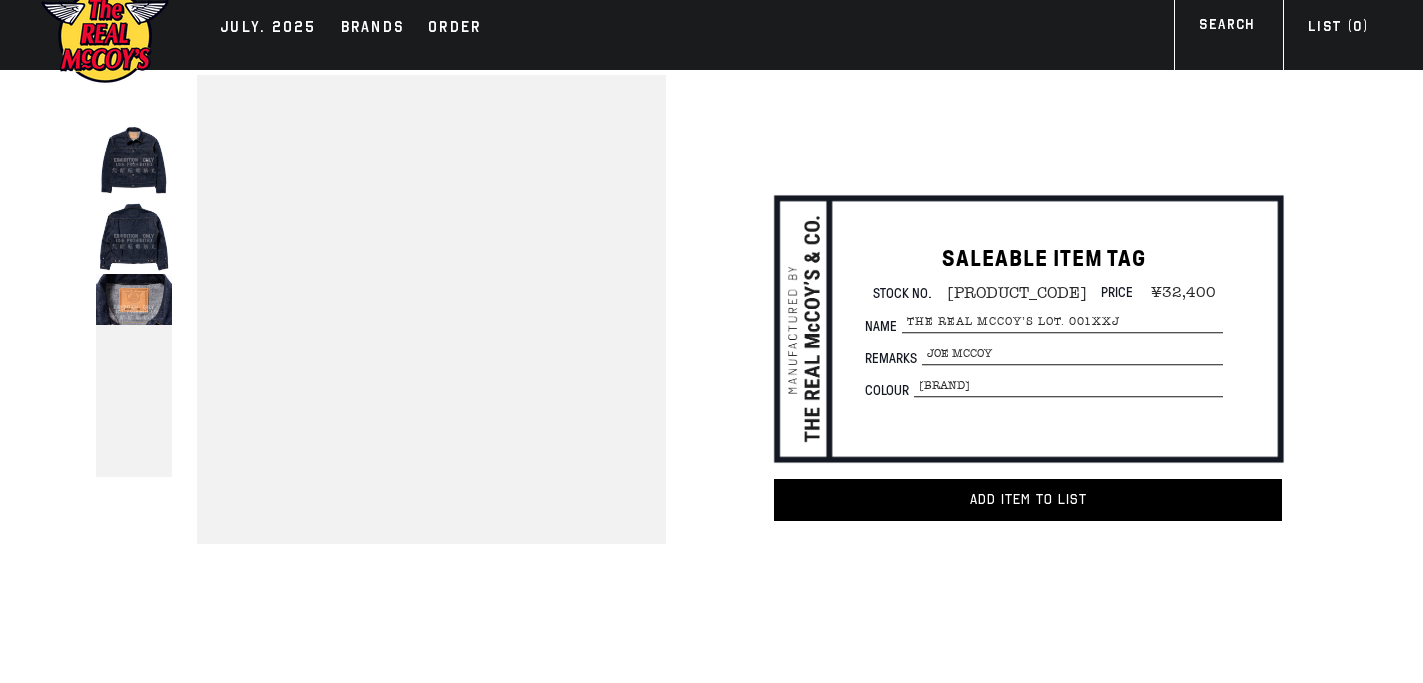 scroll, scrollTop: 0, scrollLeft: 0, axis: both 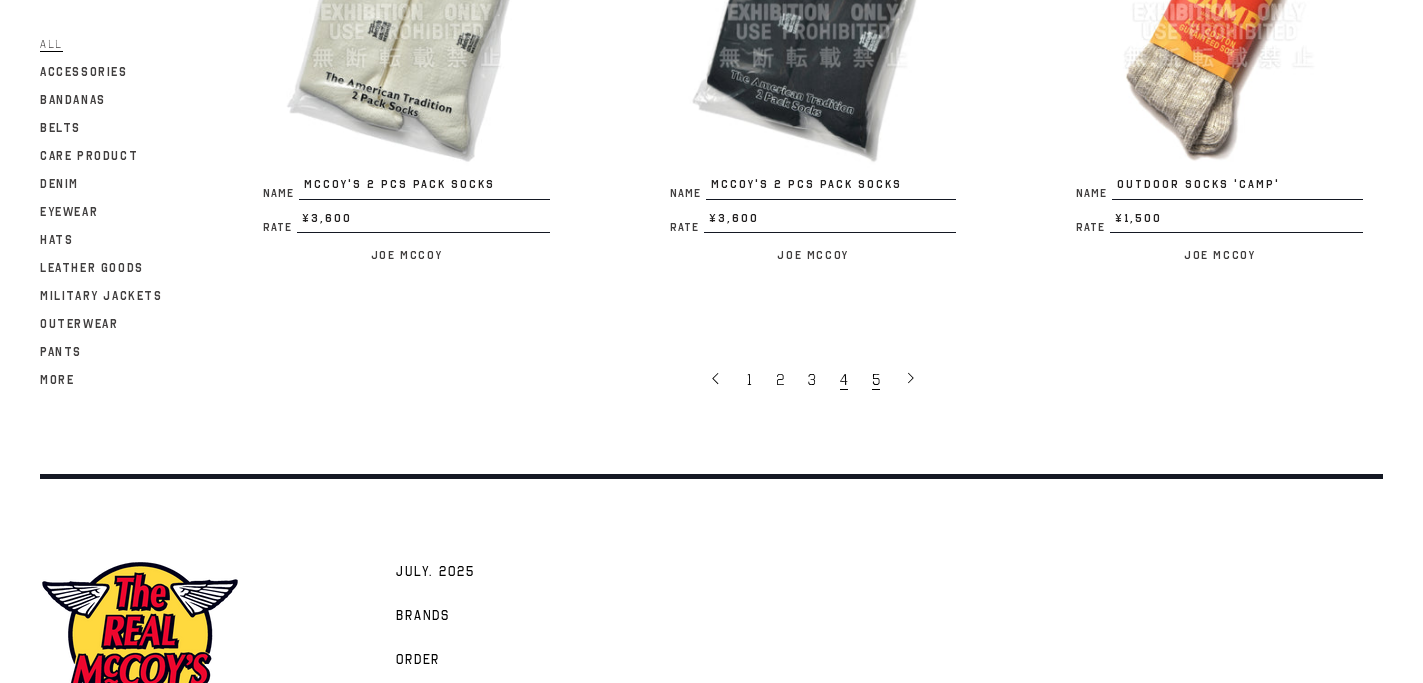 click on "5" at bounding box center [876, 380] 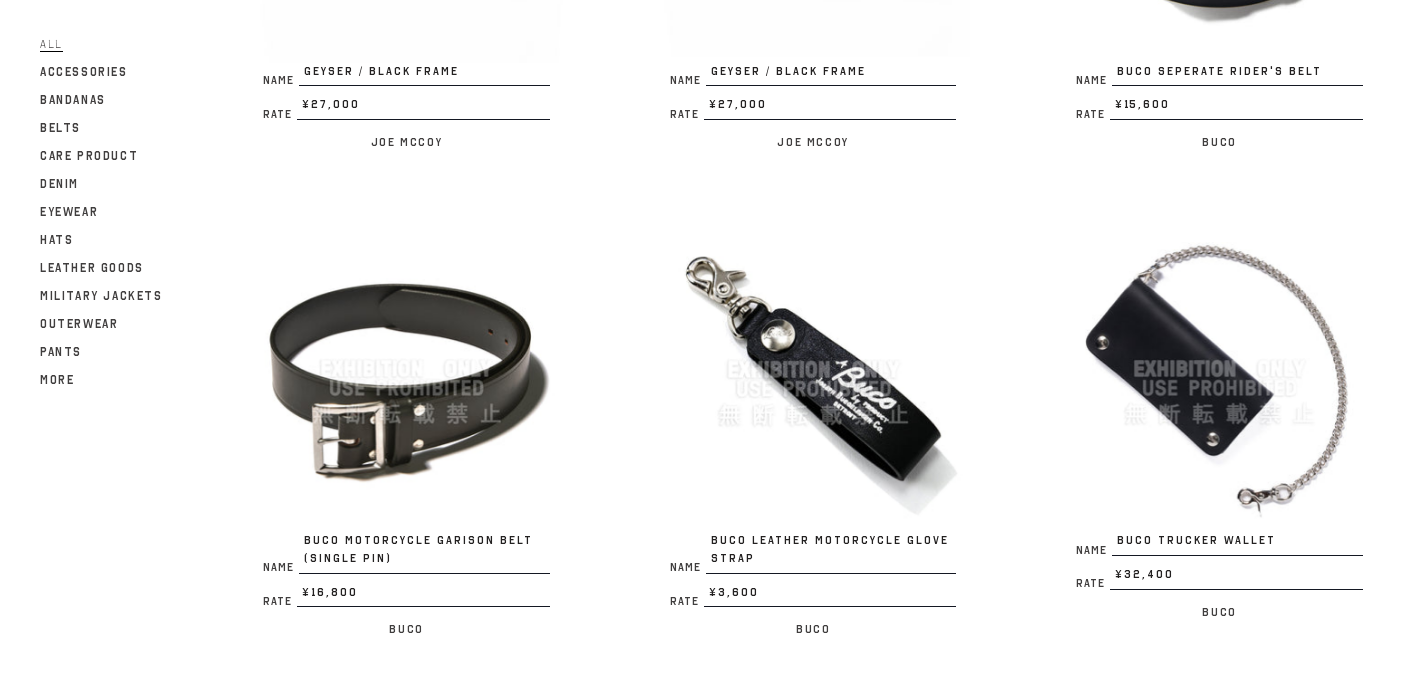 scroll, scrollTop: 1529, scrollLeft: 0, axis: vertical 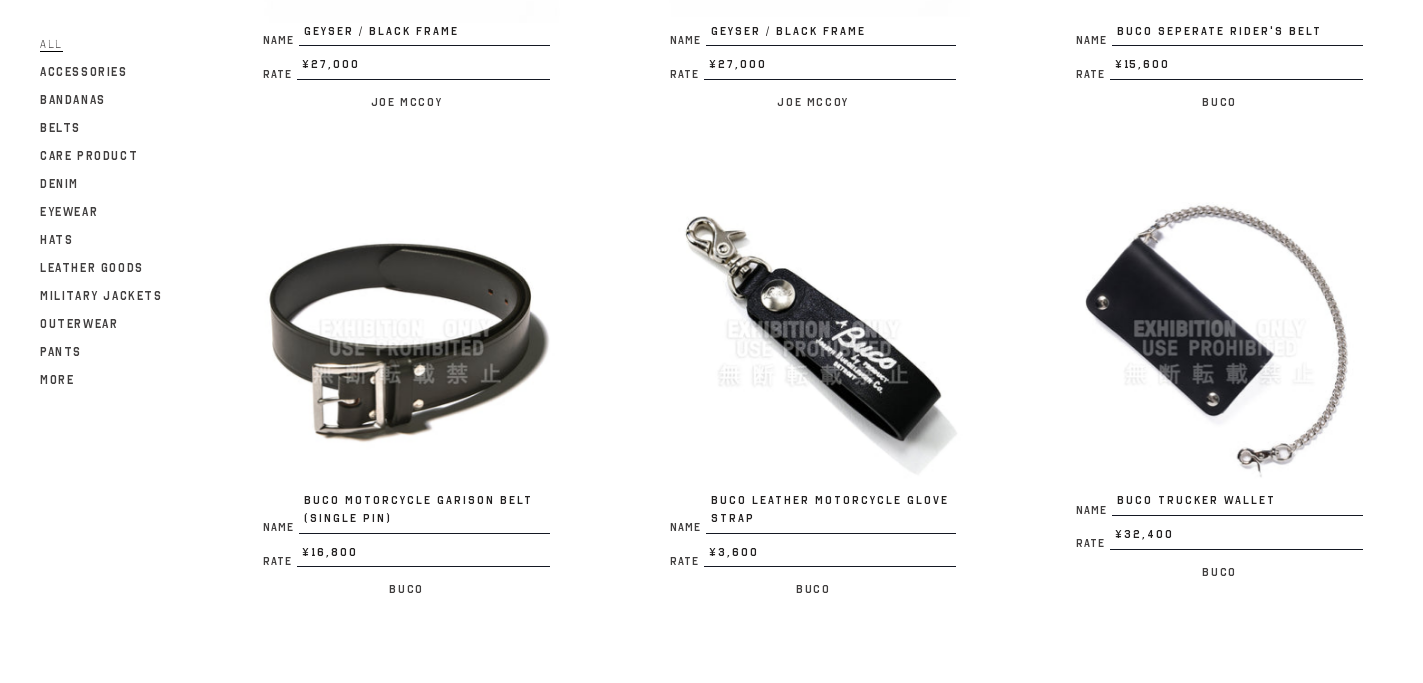 click at bounding box center [406, 329] 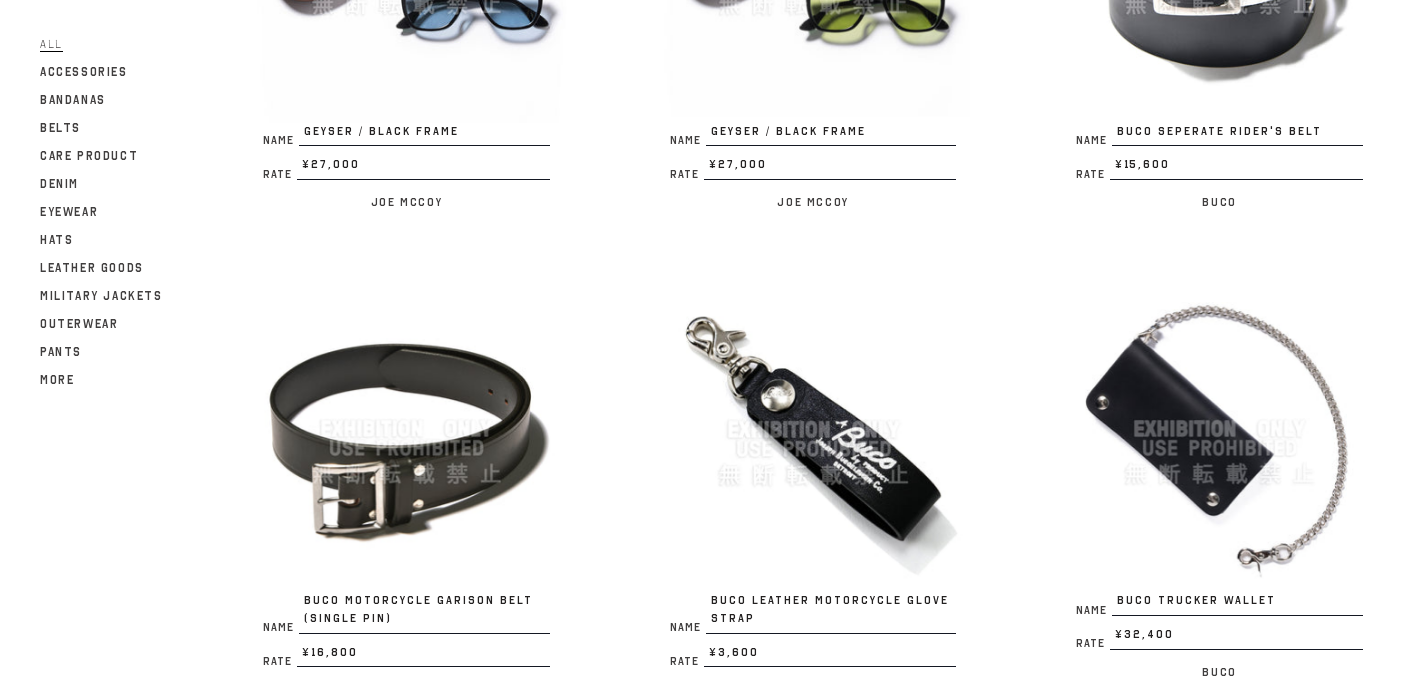 scroll, scrollTop: 1286, scrollLeft: 0, axis: vertical 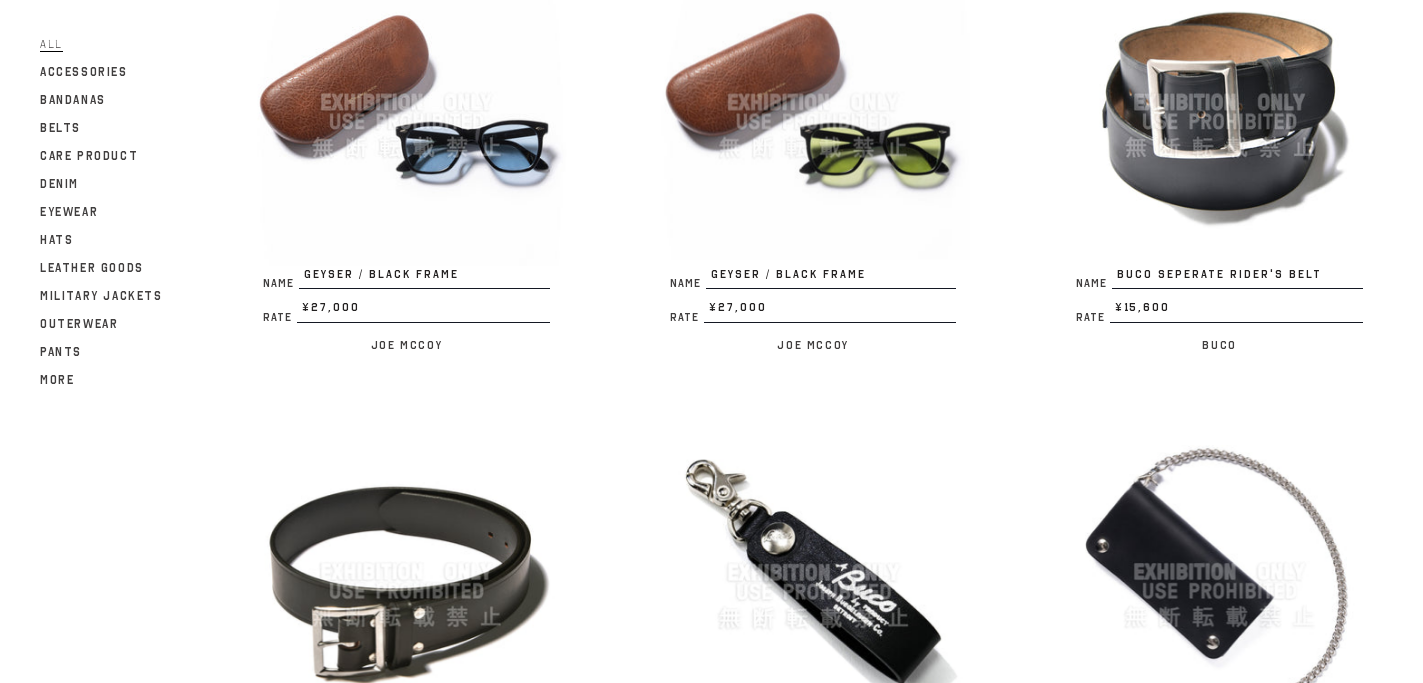 click at bounding box center (1219, 102) 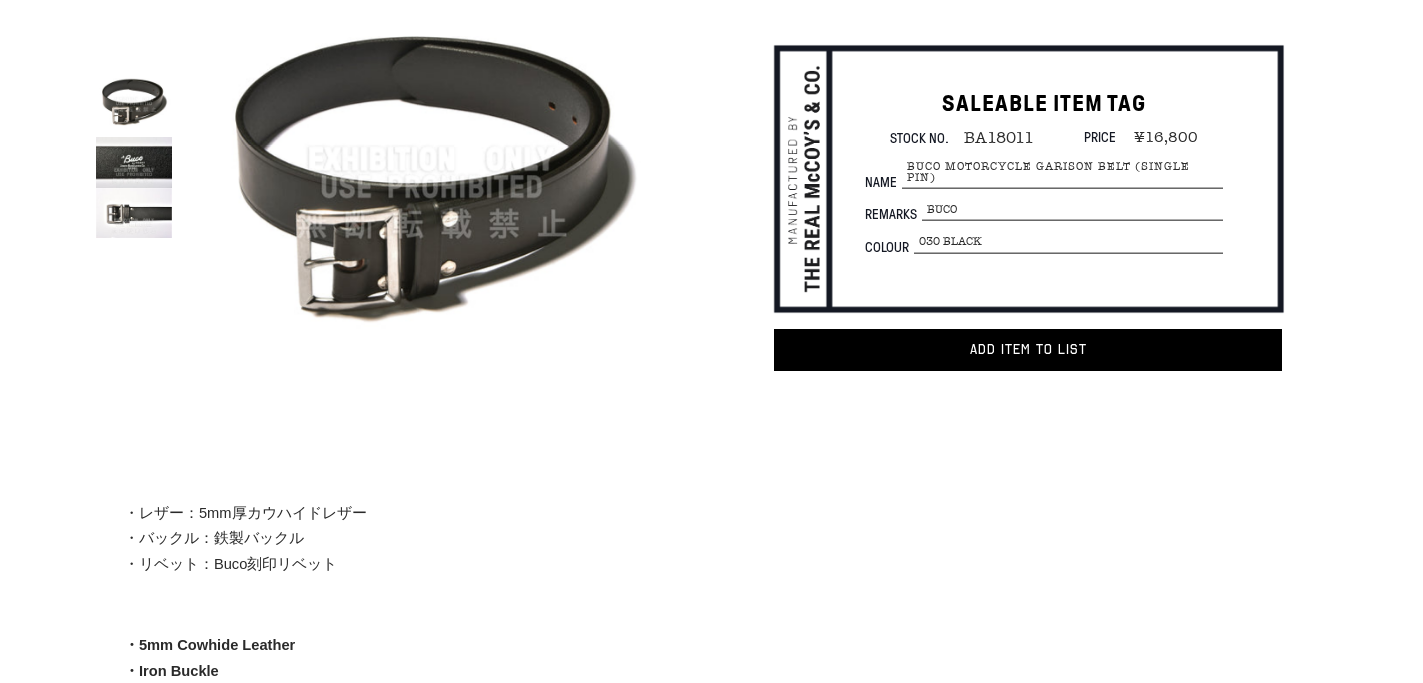 scroll, scrollTop: 171, scrollLeft: 0, axis: vertical 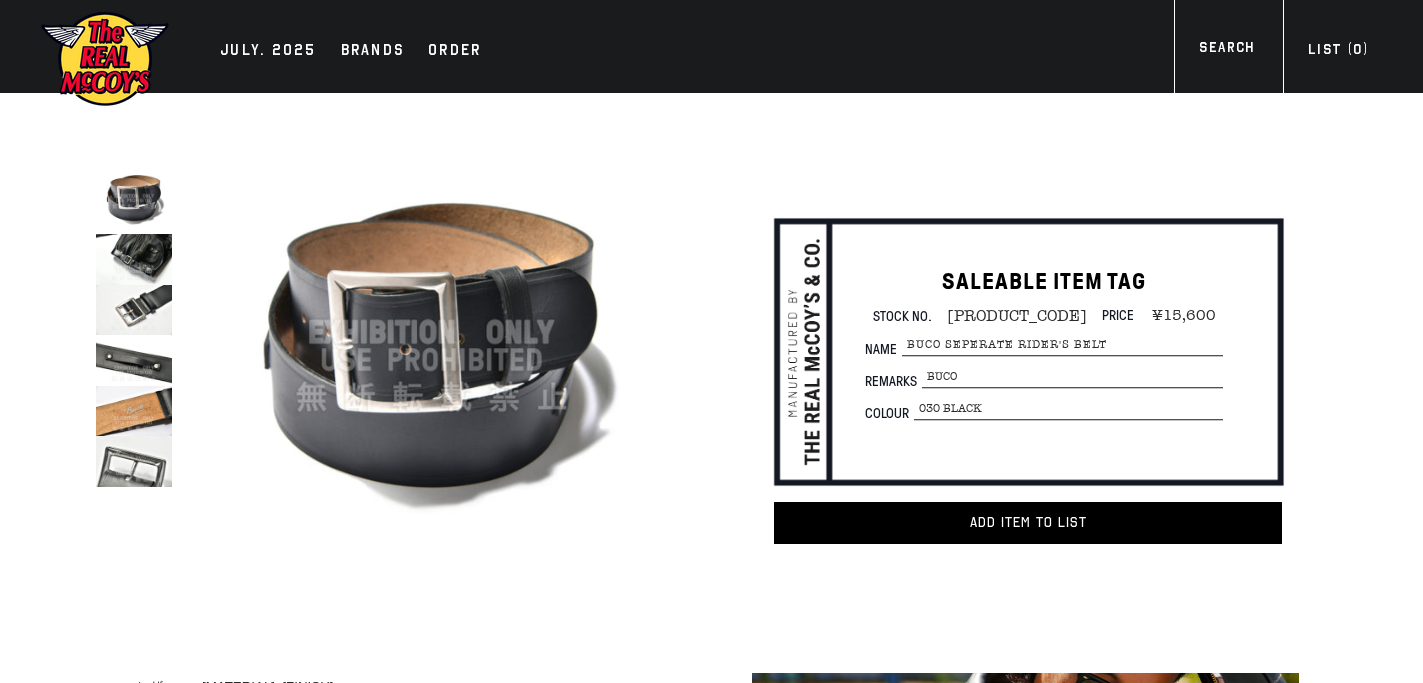 click at bounding box center [134, 310] 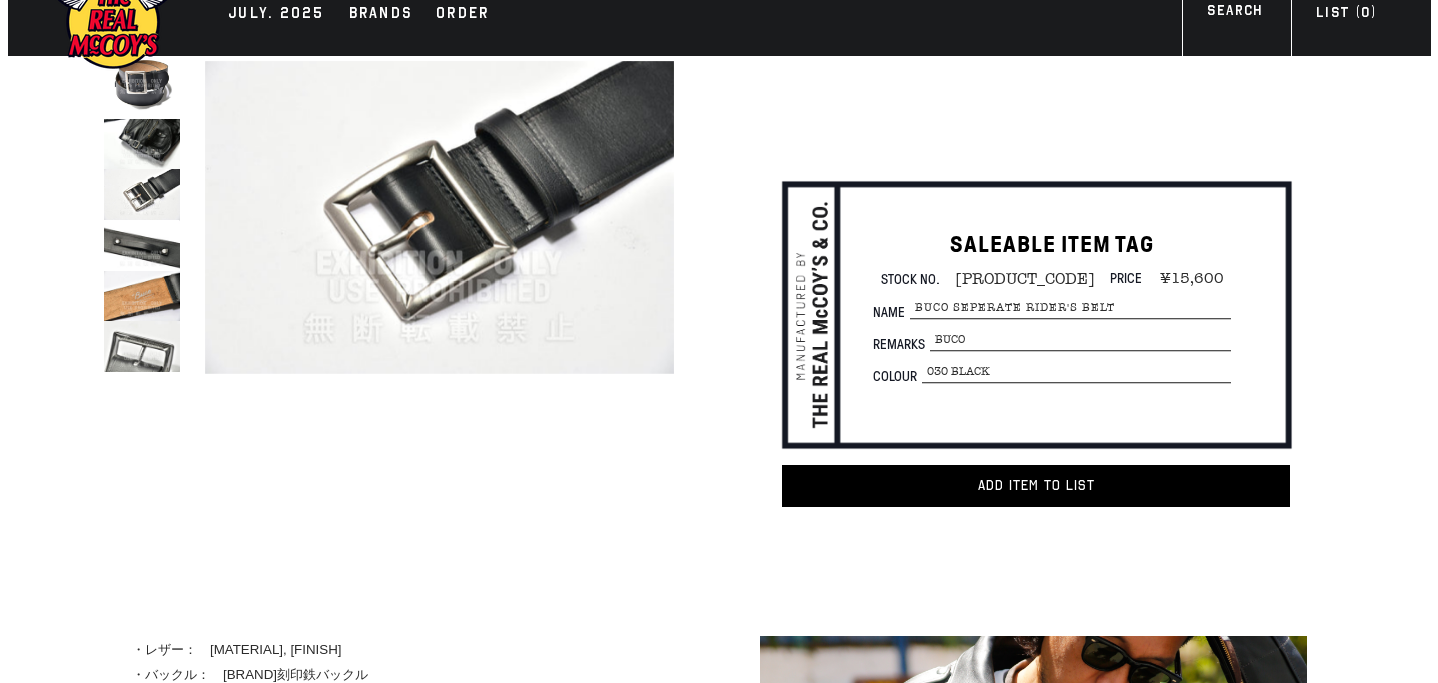 scroll, scrollTop: 0, scrollLeft: 0, axis: both 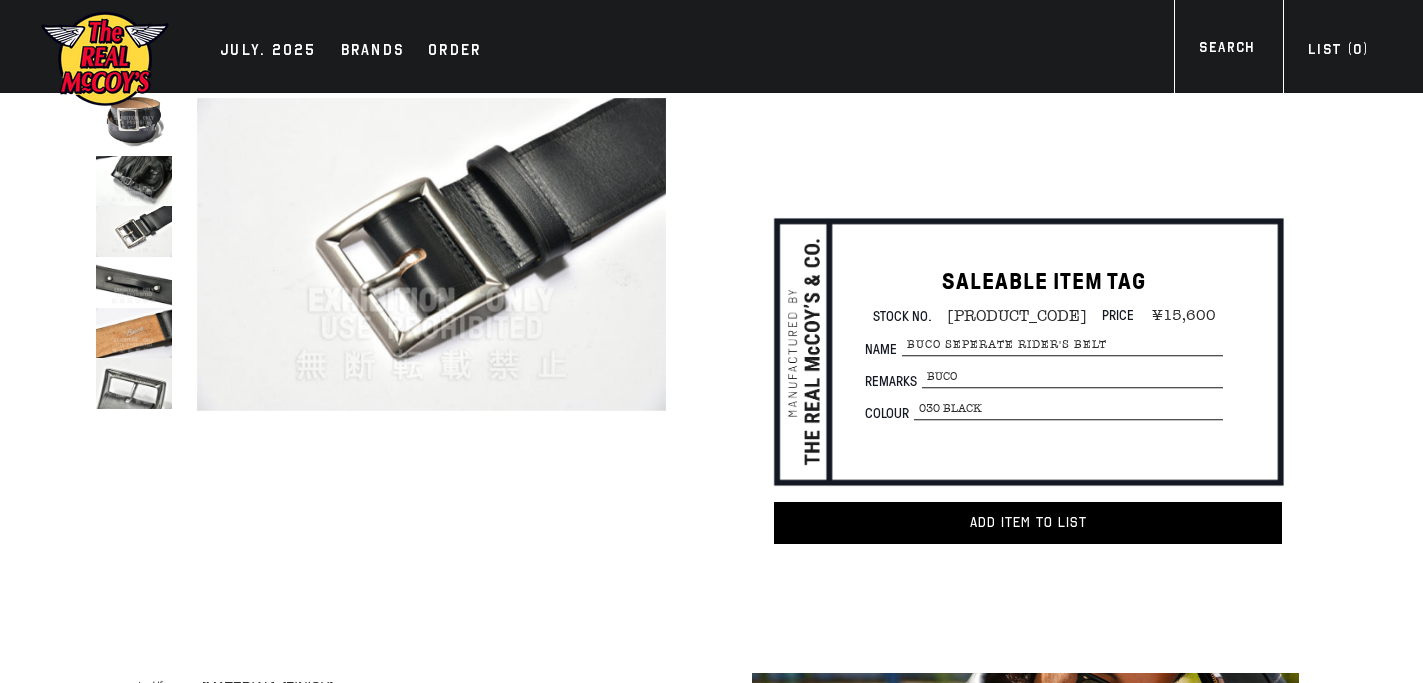click at bounding box center [134, 118] 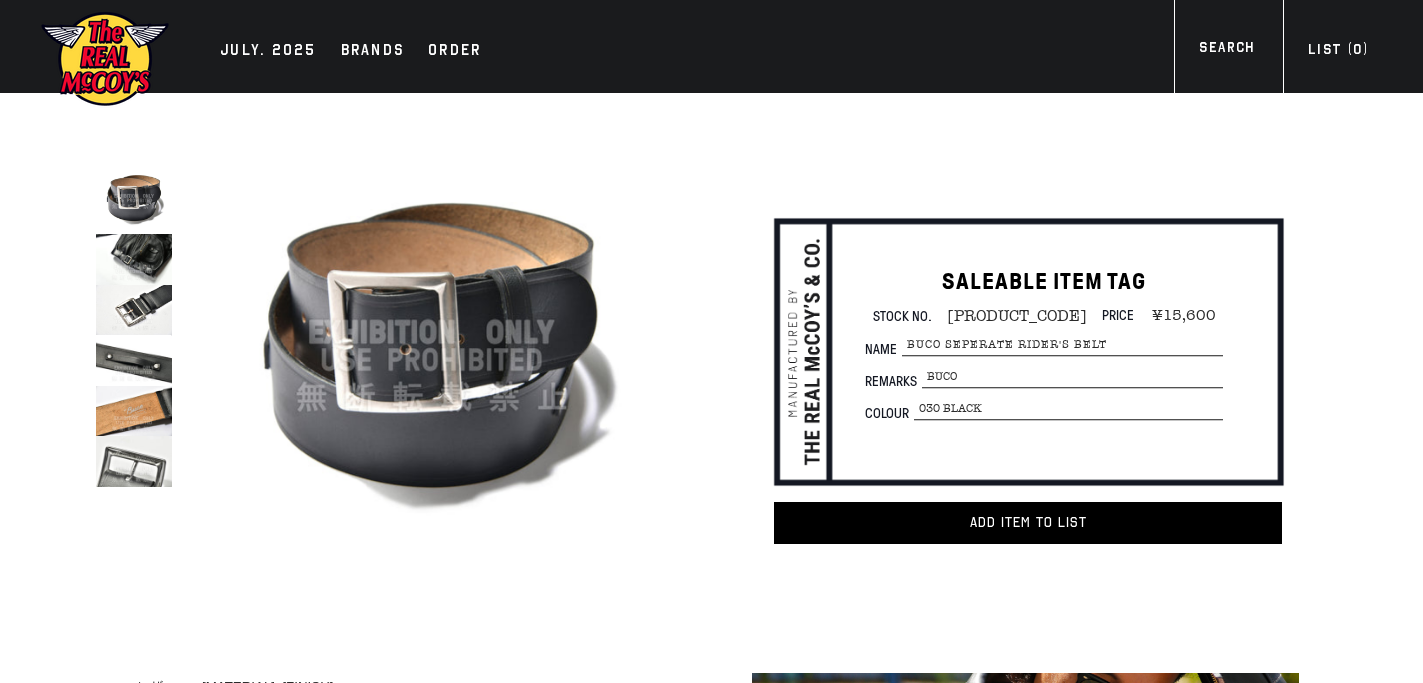 click at bounding box center (134, 259) 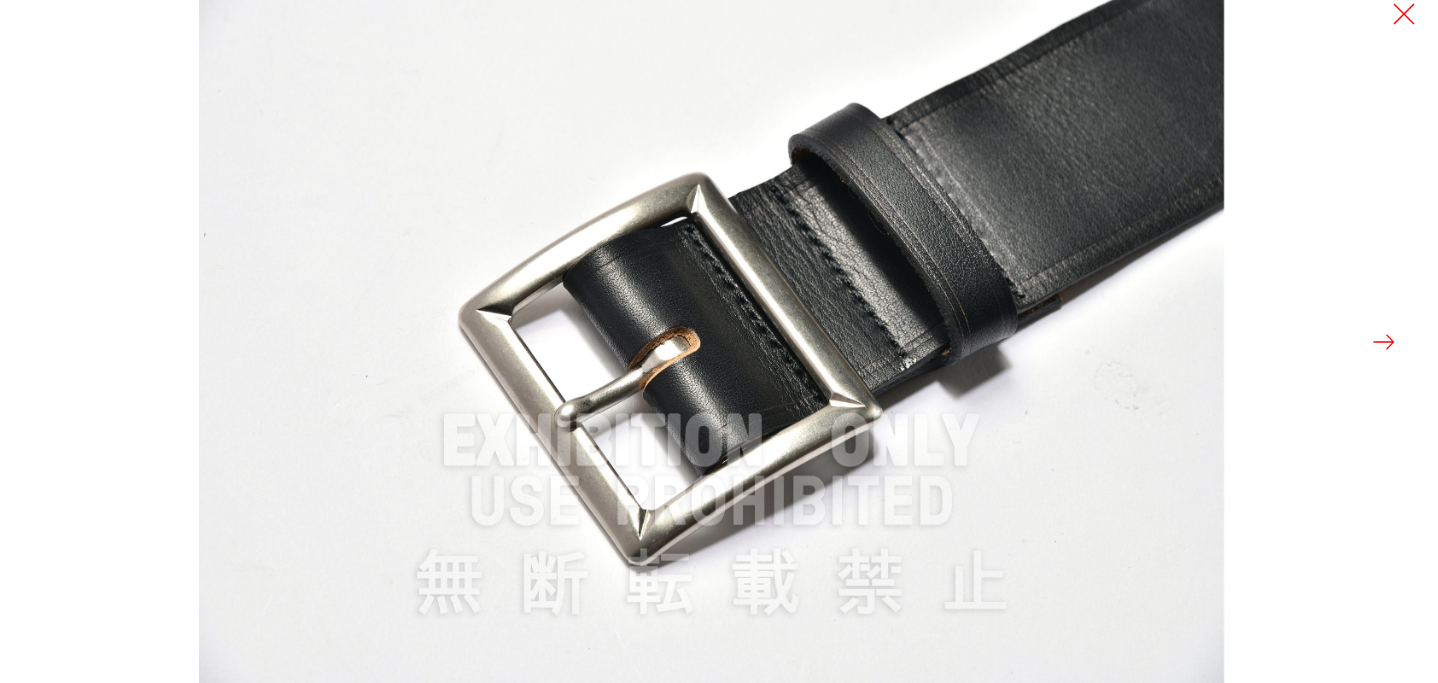 scroll, scrollTop: 7, scrollLeft: 0, axis: vertical 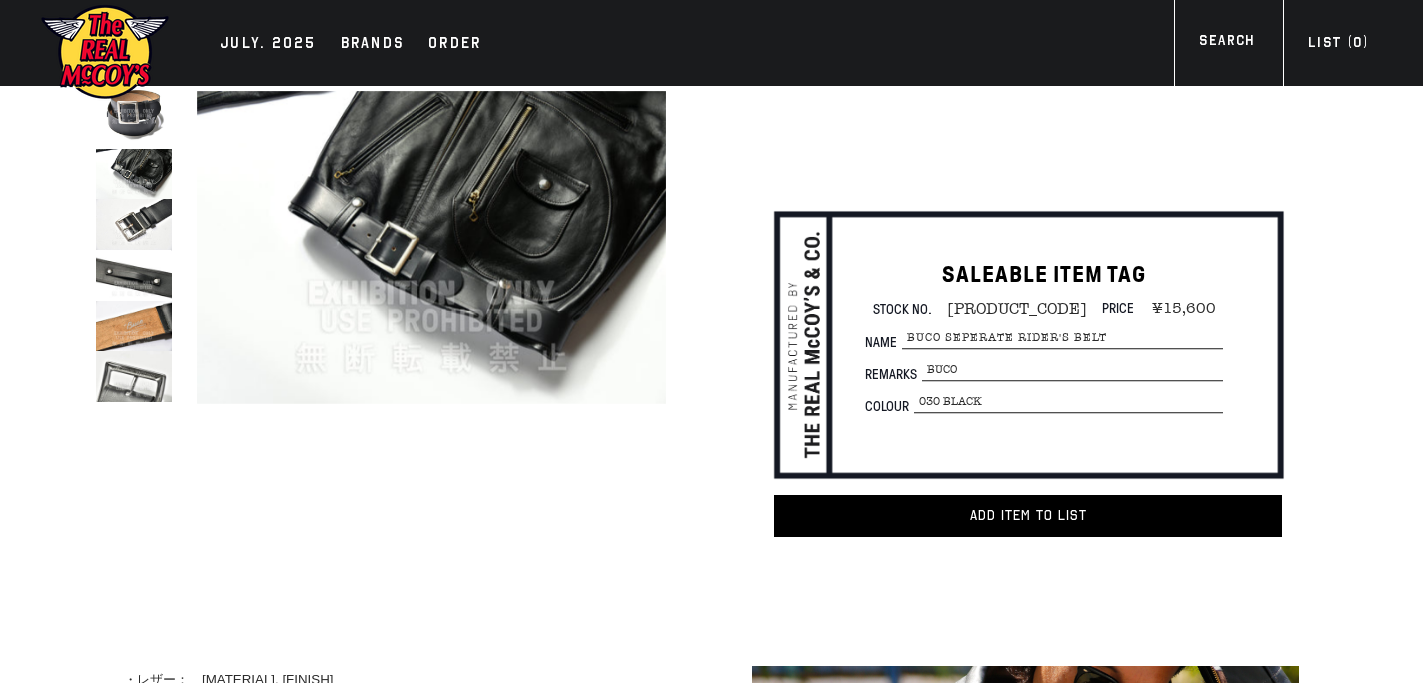 click at bounding box center (134, 275) 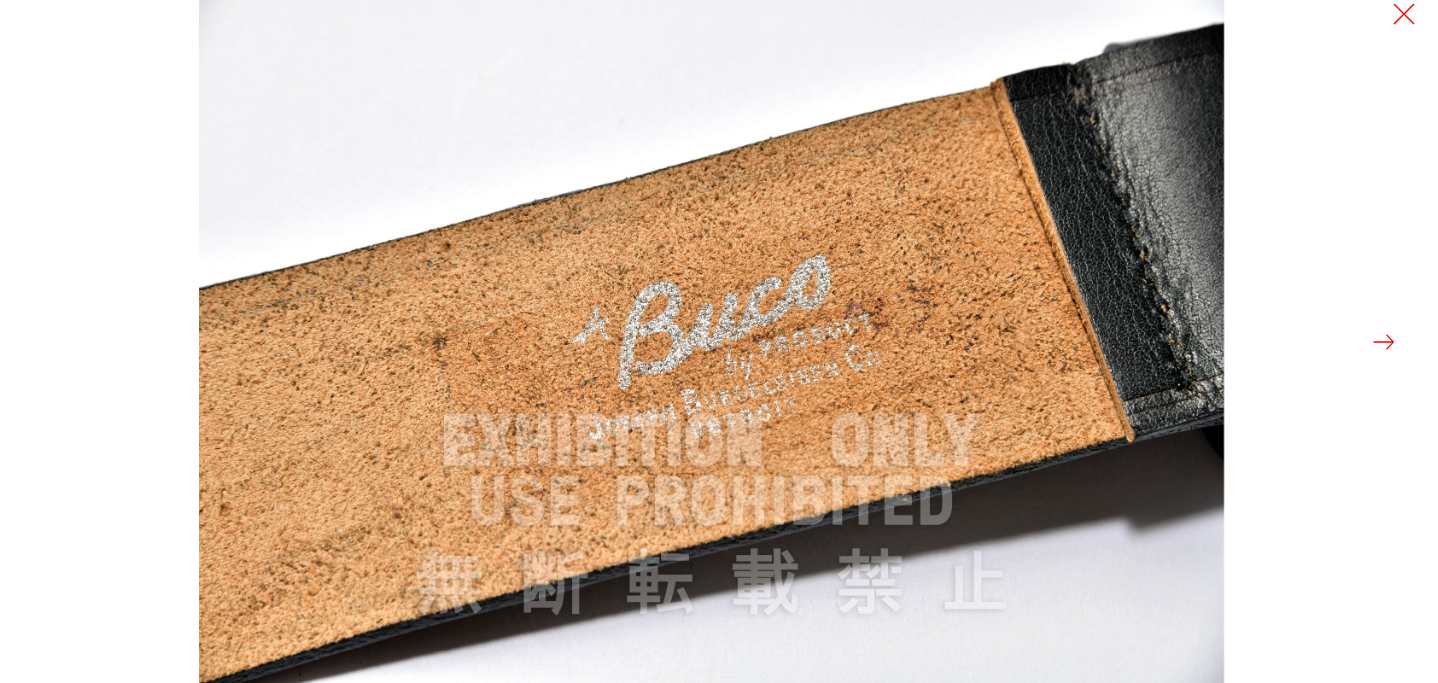 click at bounding box center (1384, 342) 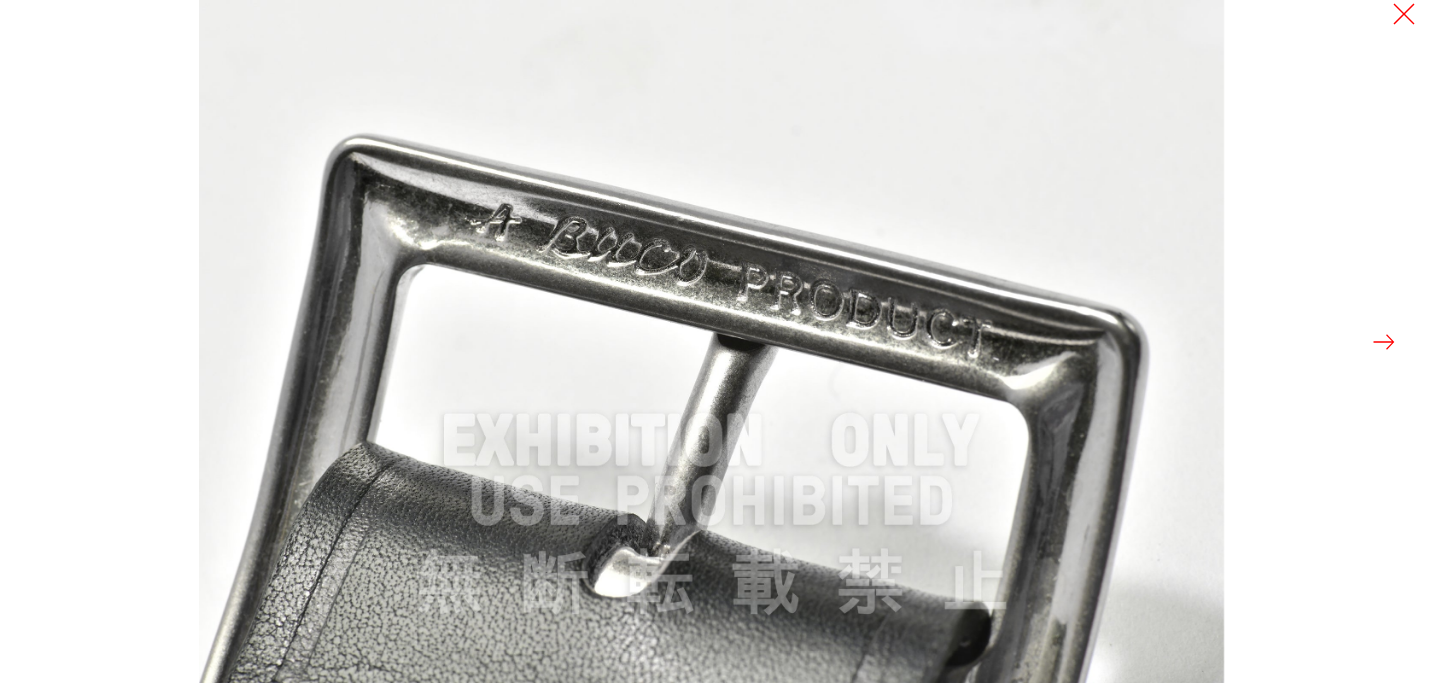 click at bounding box center (1384, 342) 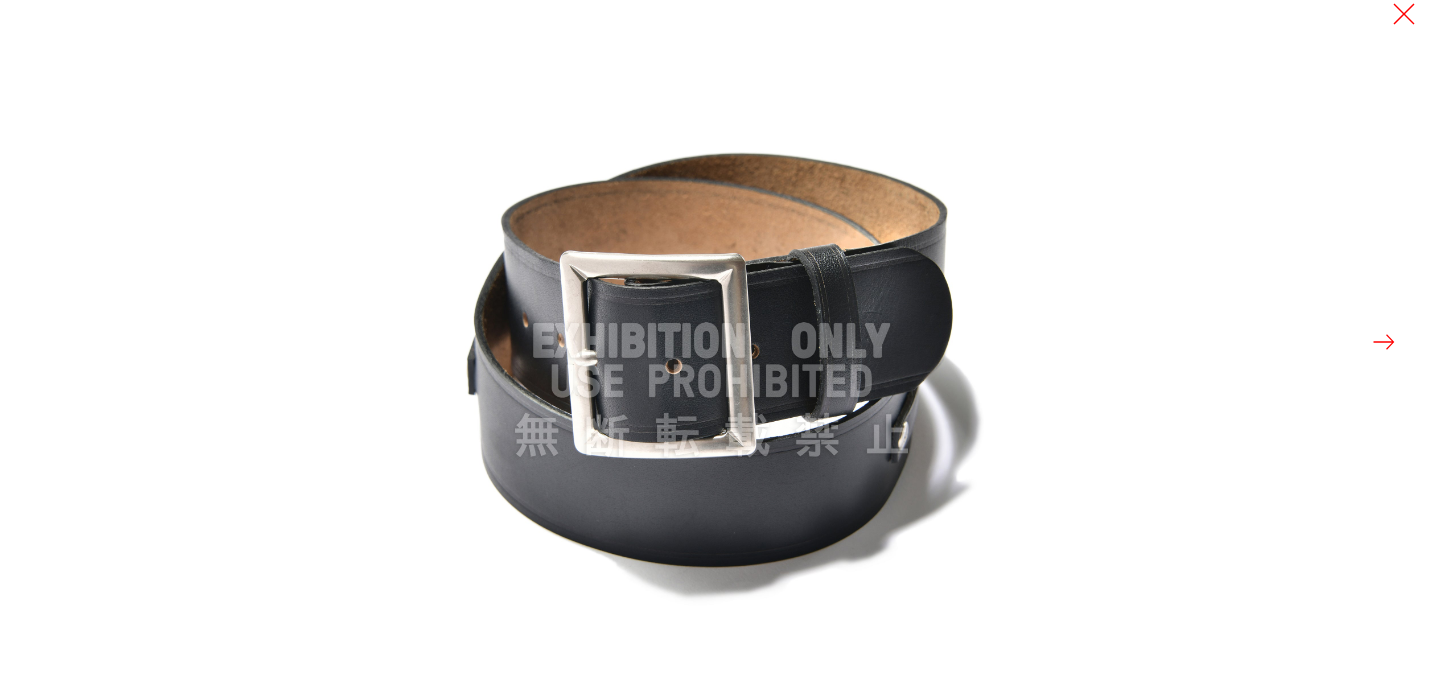 click at bounding box center [1384, 342] 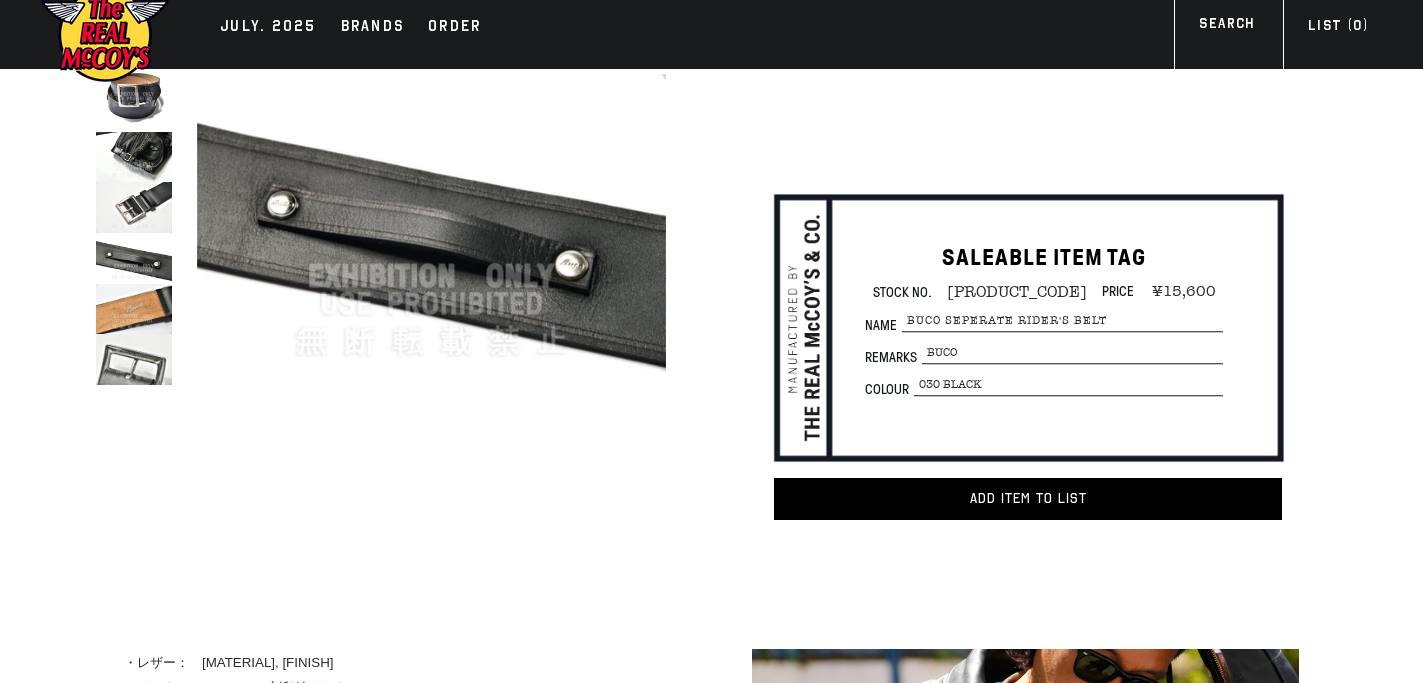 scroll, scrollTop: 0, scrollLeft: 0, axis: both 